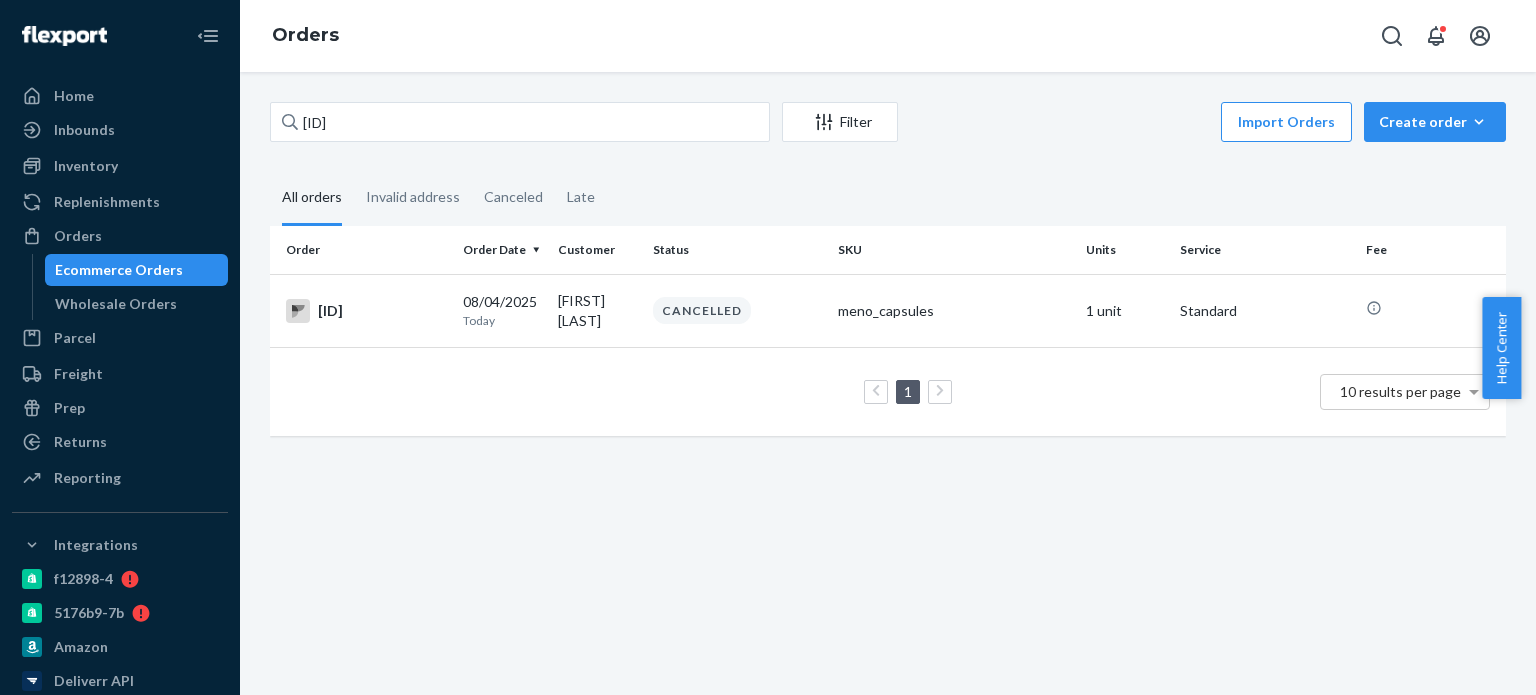 click on "[ID]" at bounding box center [520, 122] 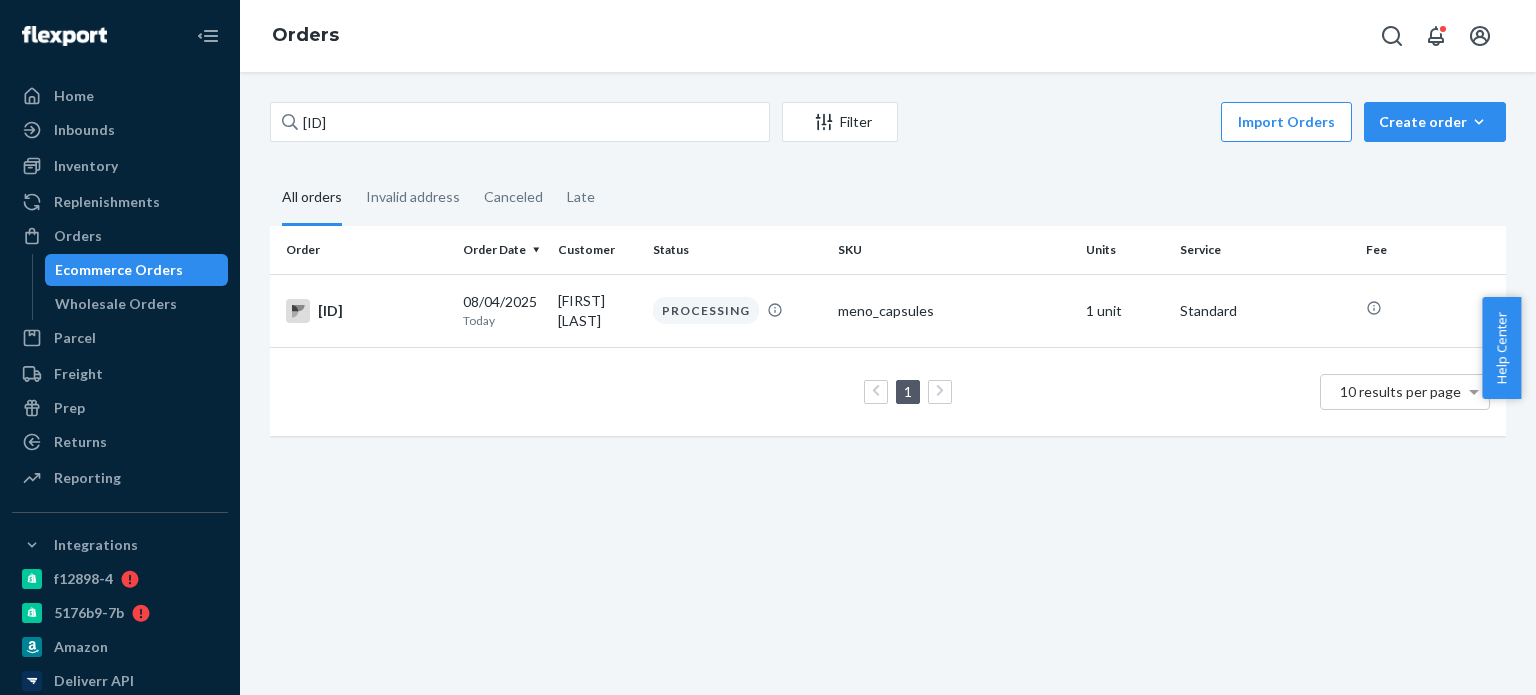 type on "[ID]" 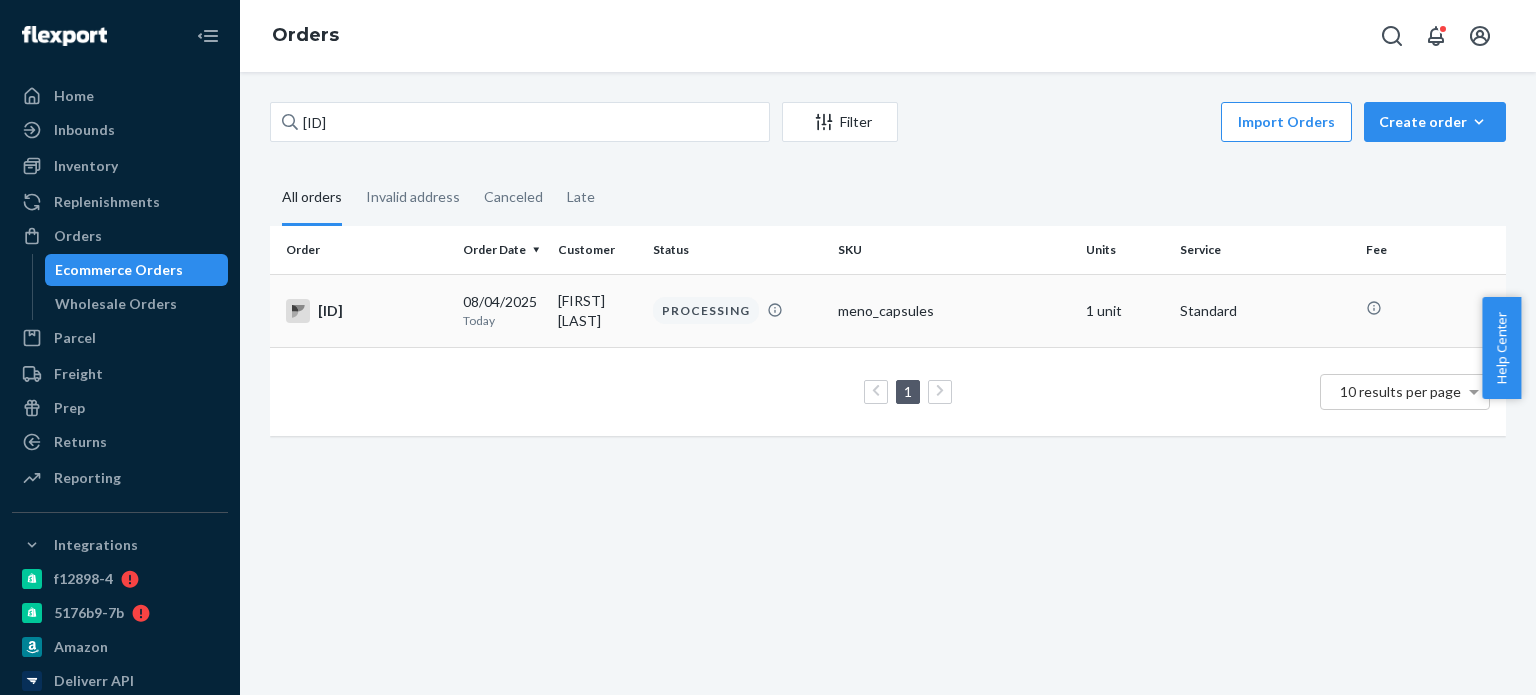 click on "[ID]" at bounding box center (362, 310) 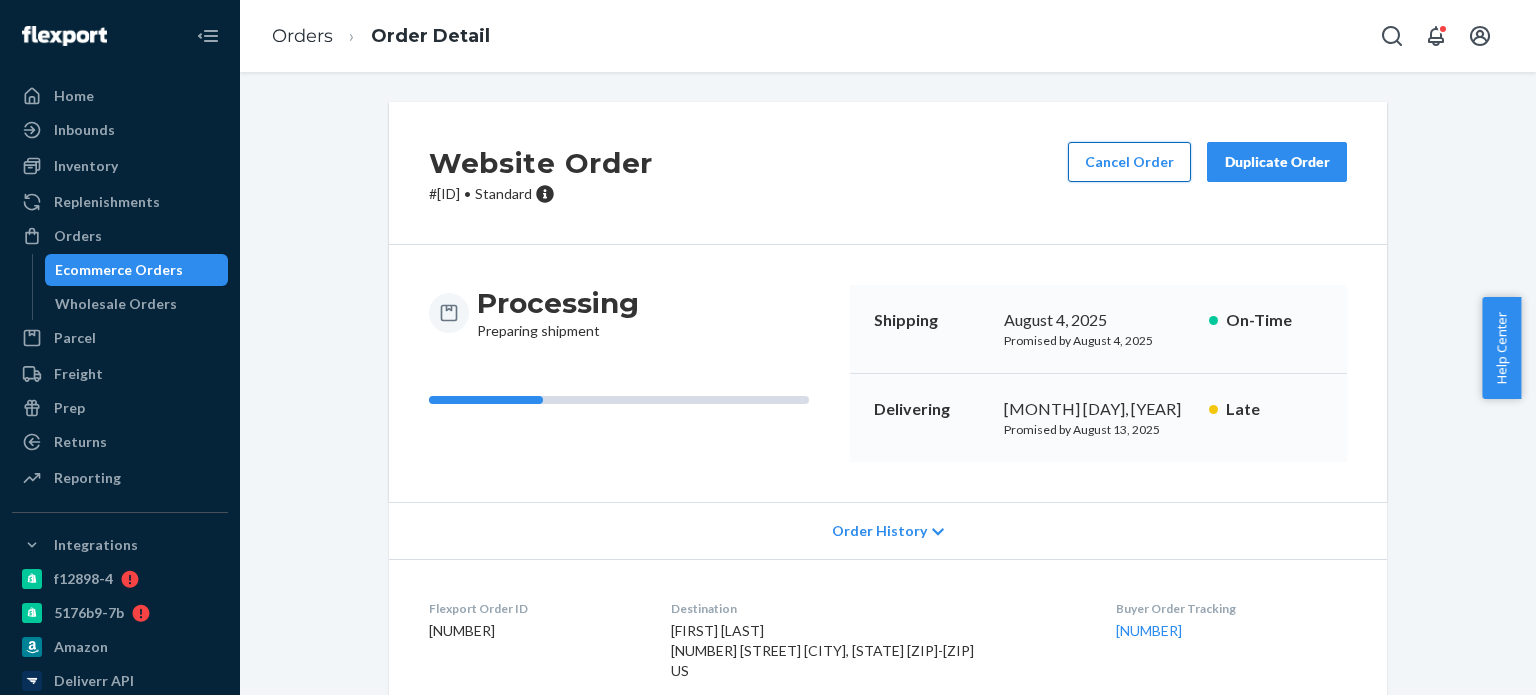 click on "Cancel Order" at bounding box center [1129, 162] 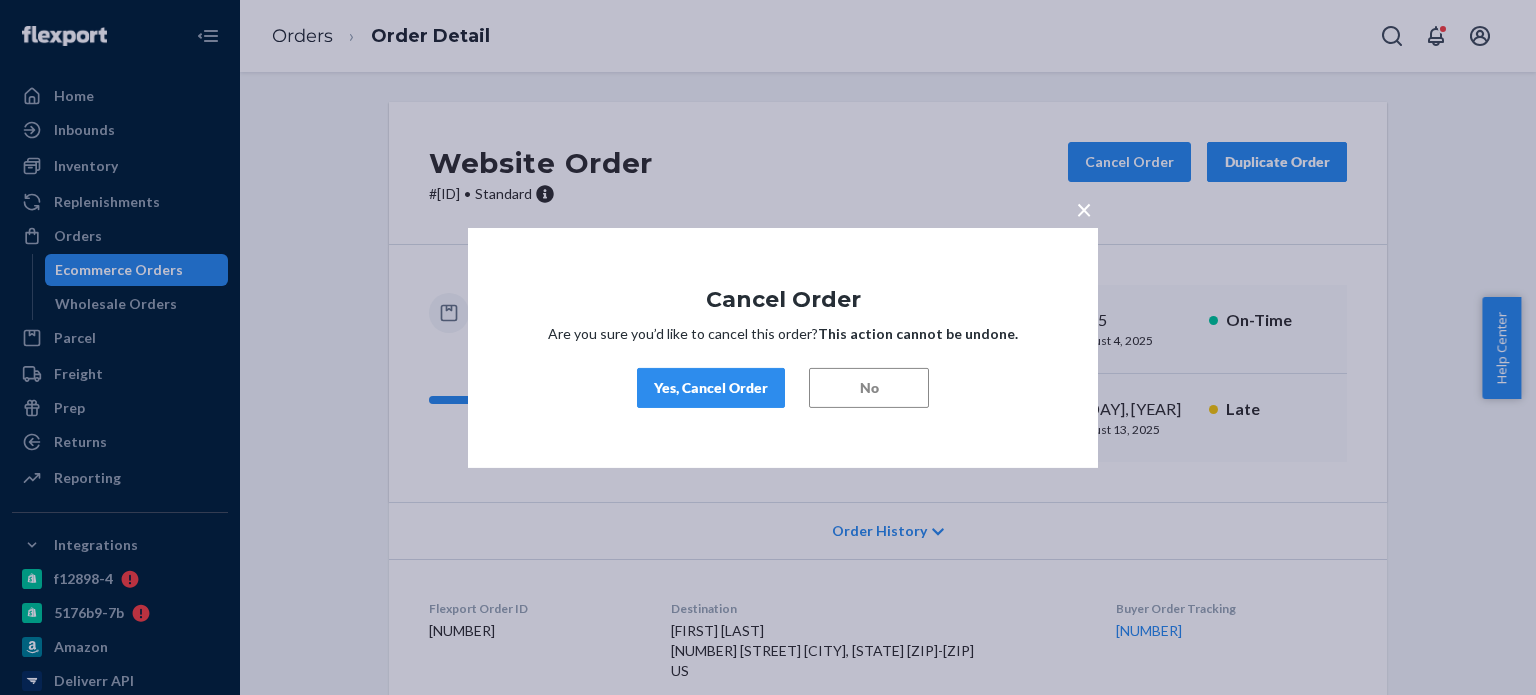 click on "Yes, Cancel Order" at bounding box center [711, 388] 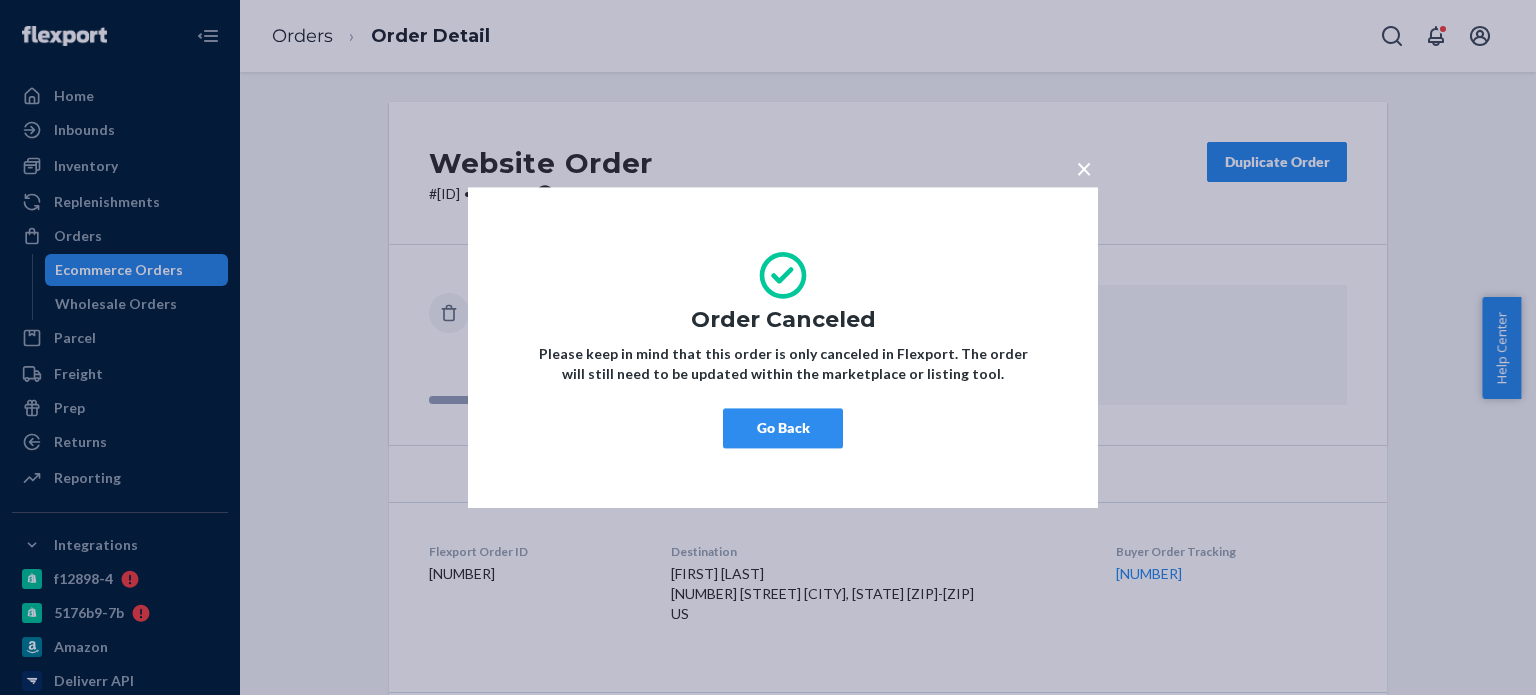 click on "Go Back" at bounding box center [783, 428] 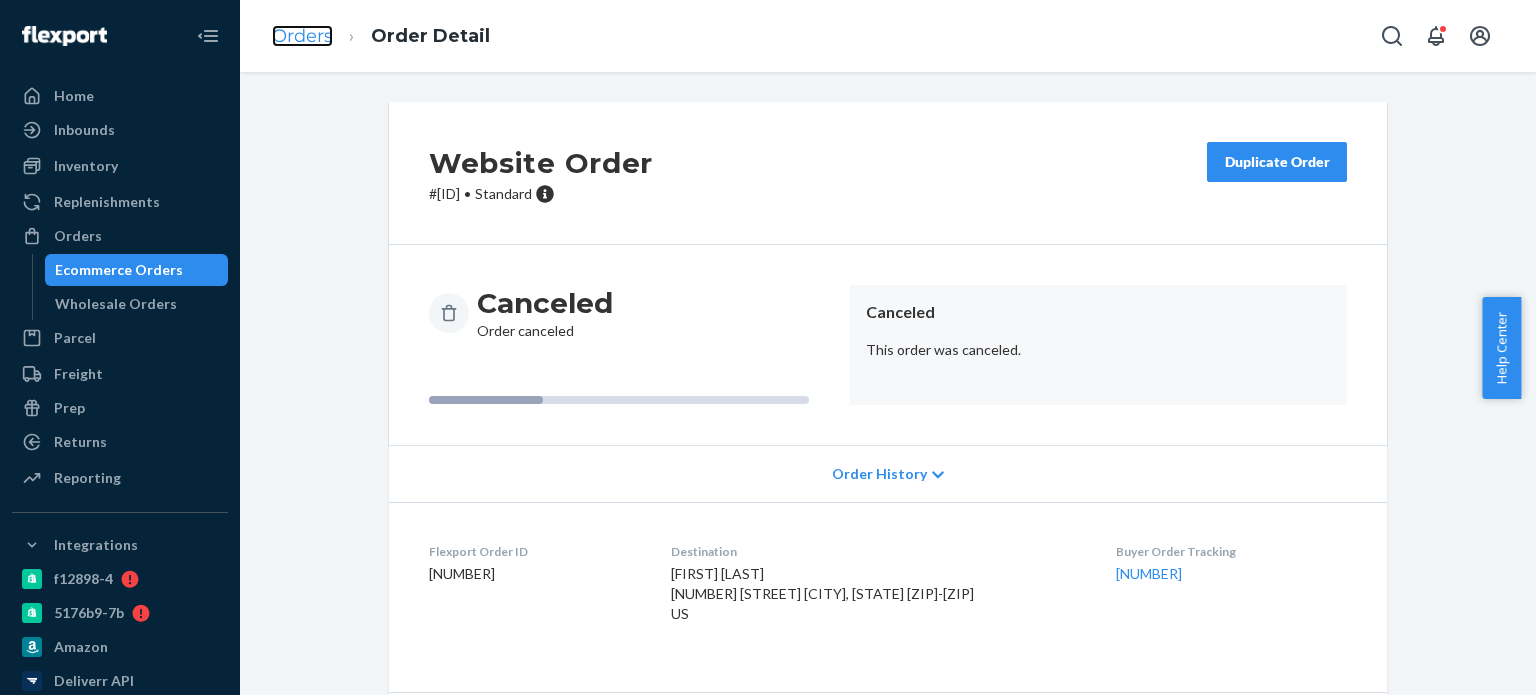 click on "Orders" at bounding box center [302, 36] 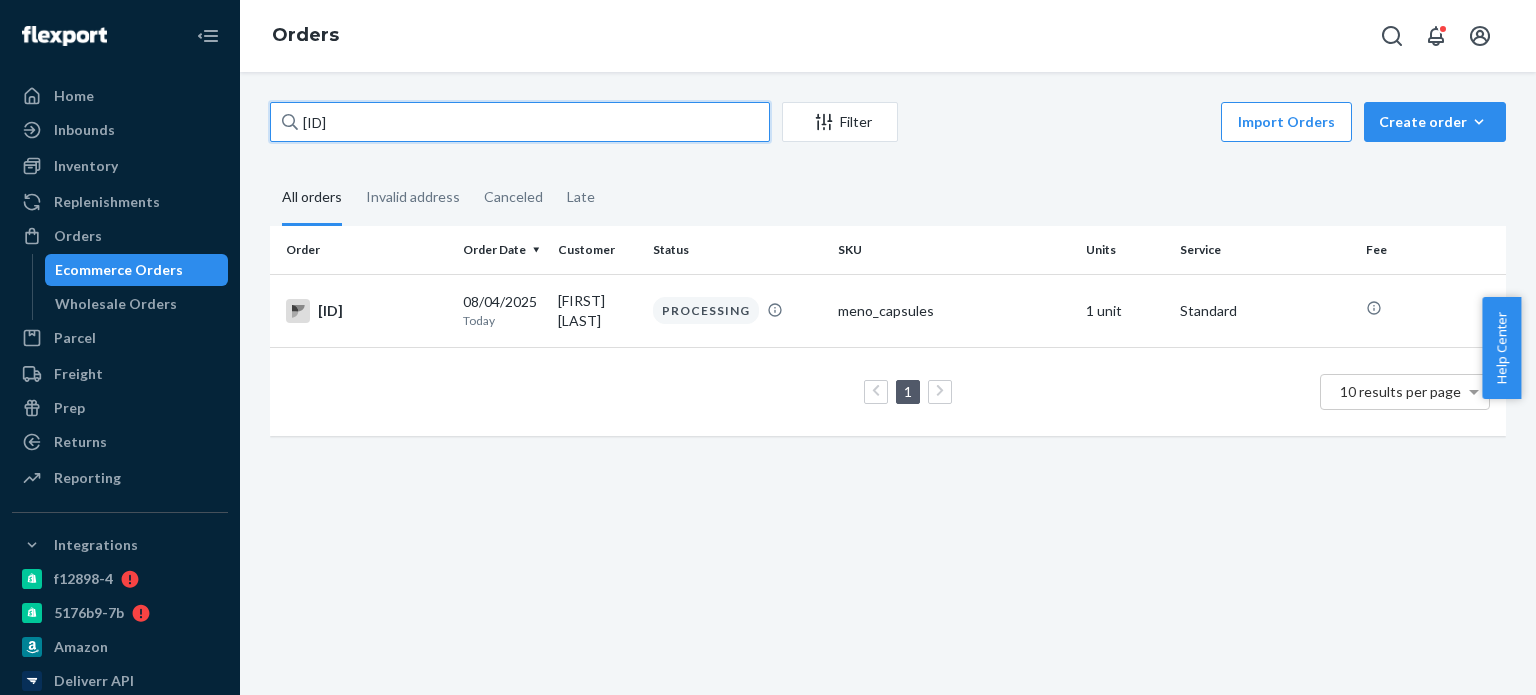 click on "hbi-244261" at bounding box center [520, 122] 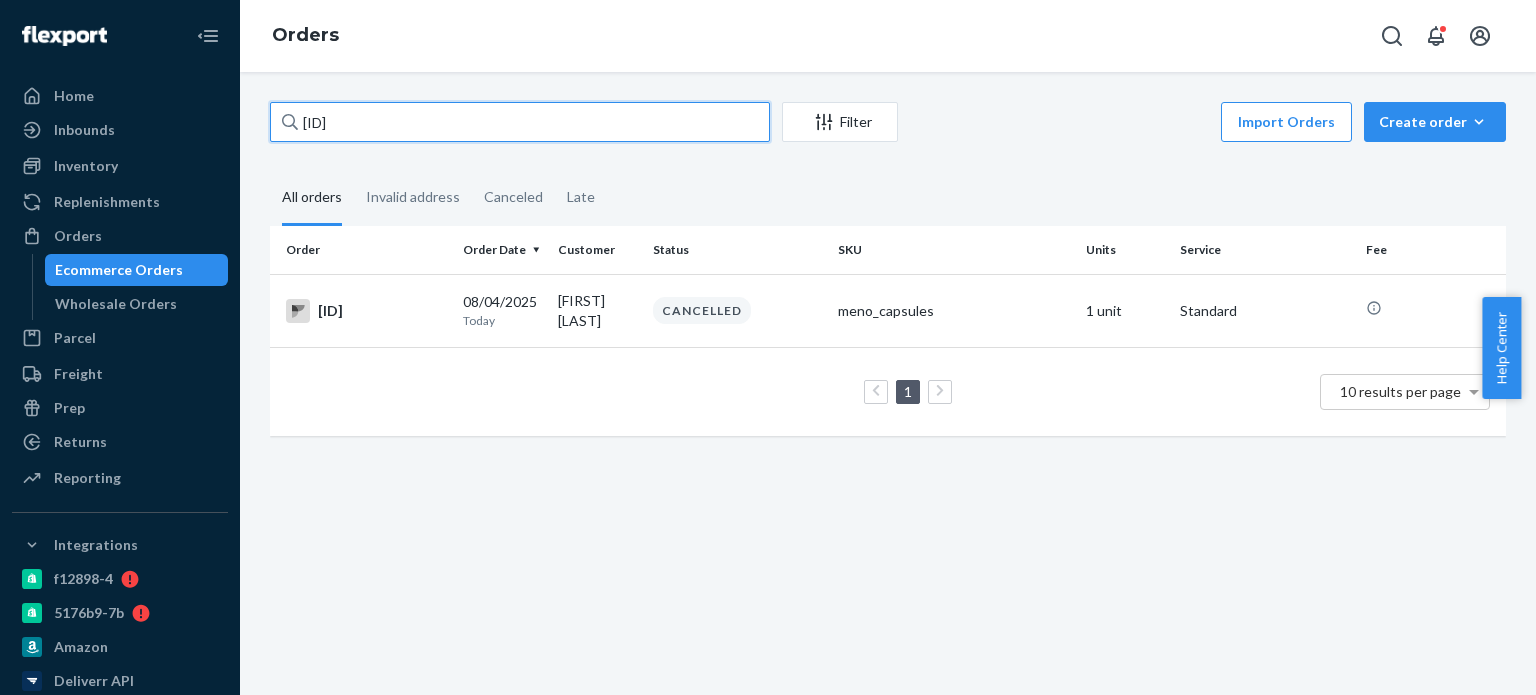 click on "hbi-244261" at bounding box center [520, 122] 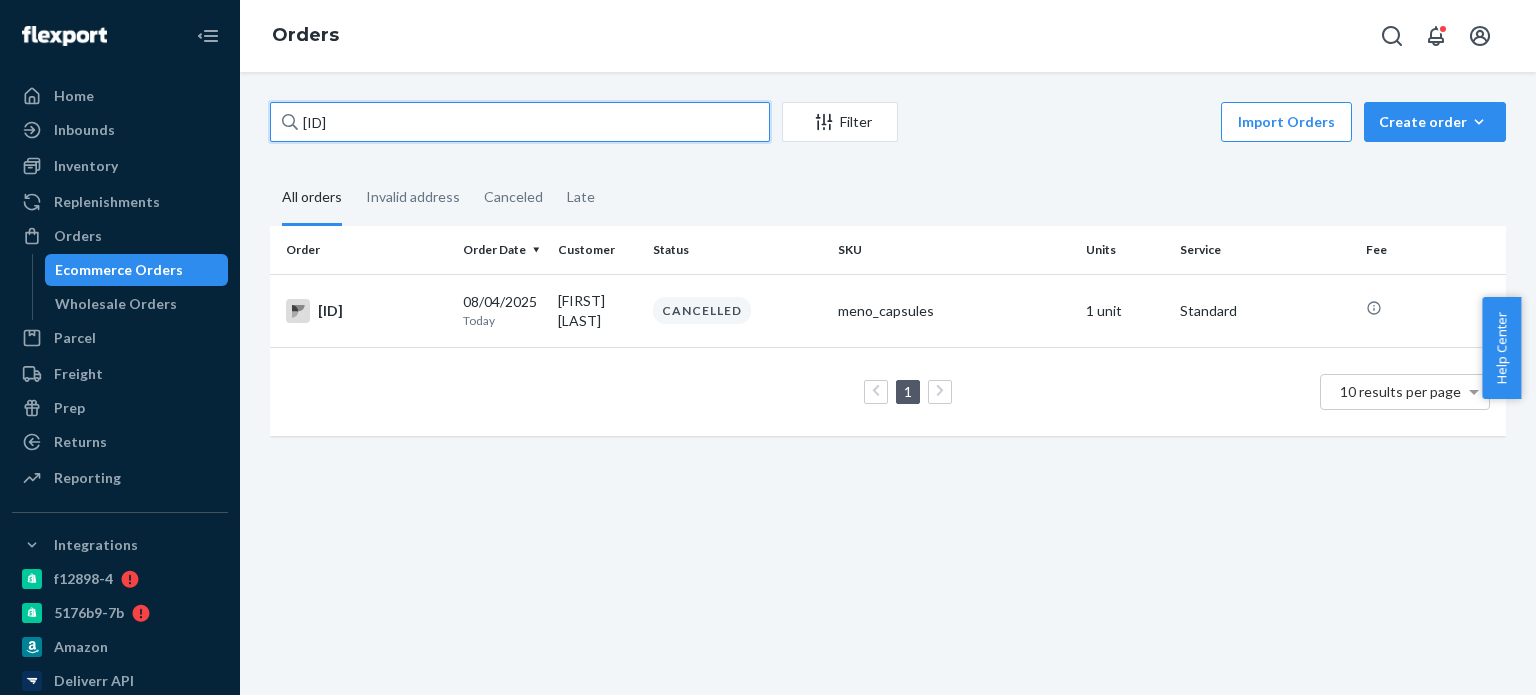 click on "hbi-244261" at bounding box center (520, 122) 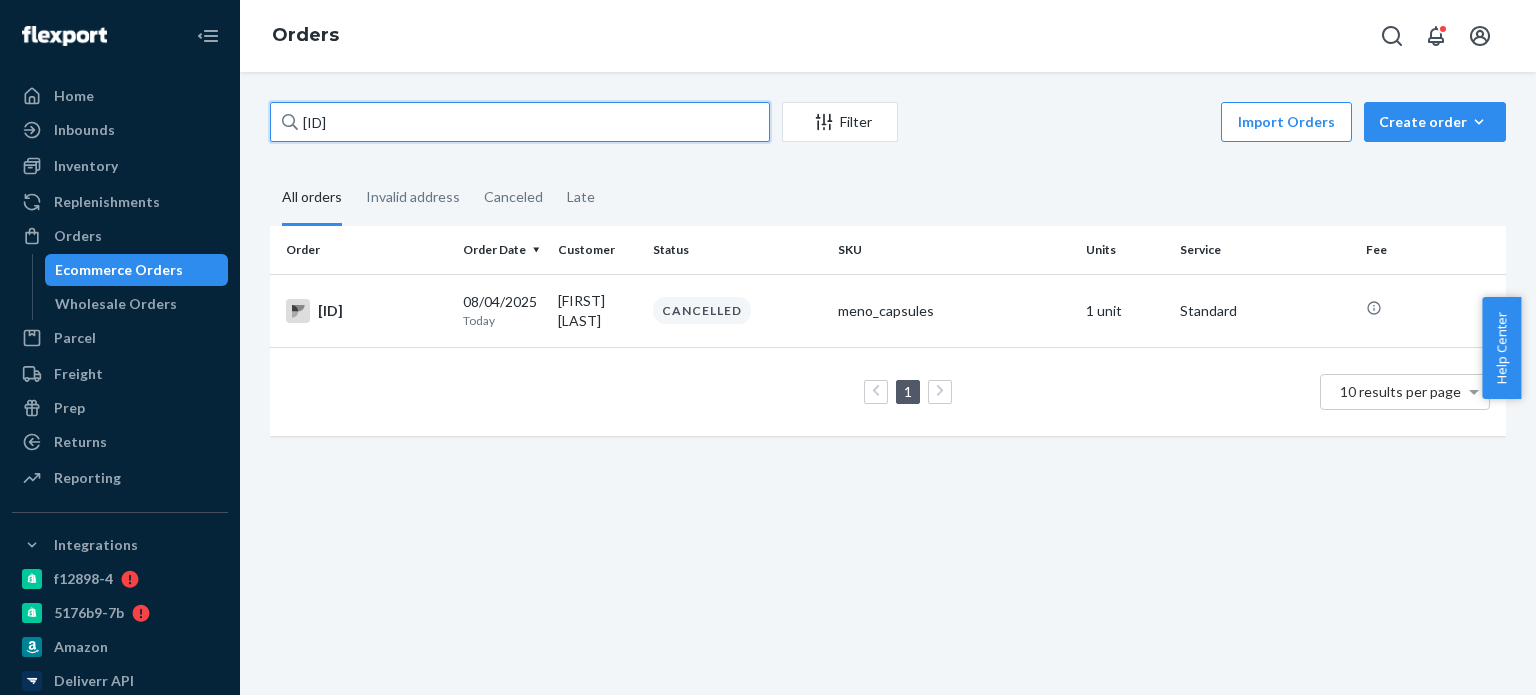 paste on "Sally Jacobson" 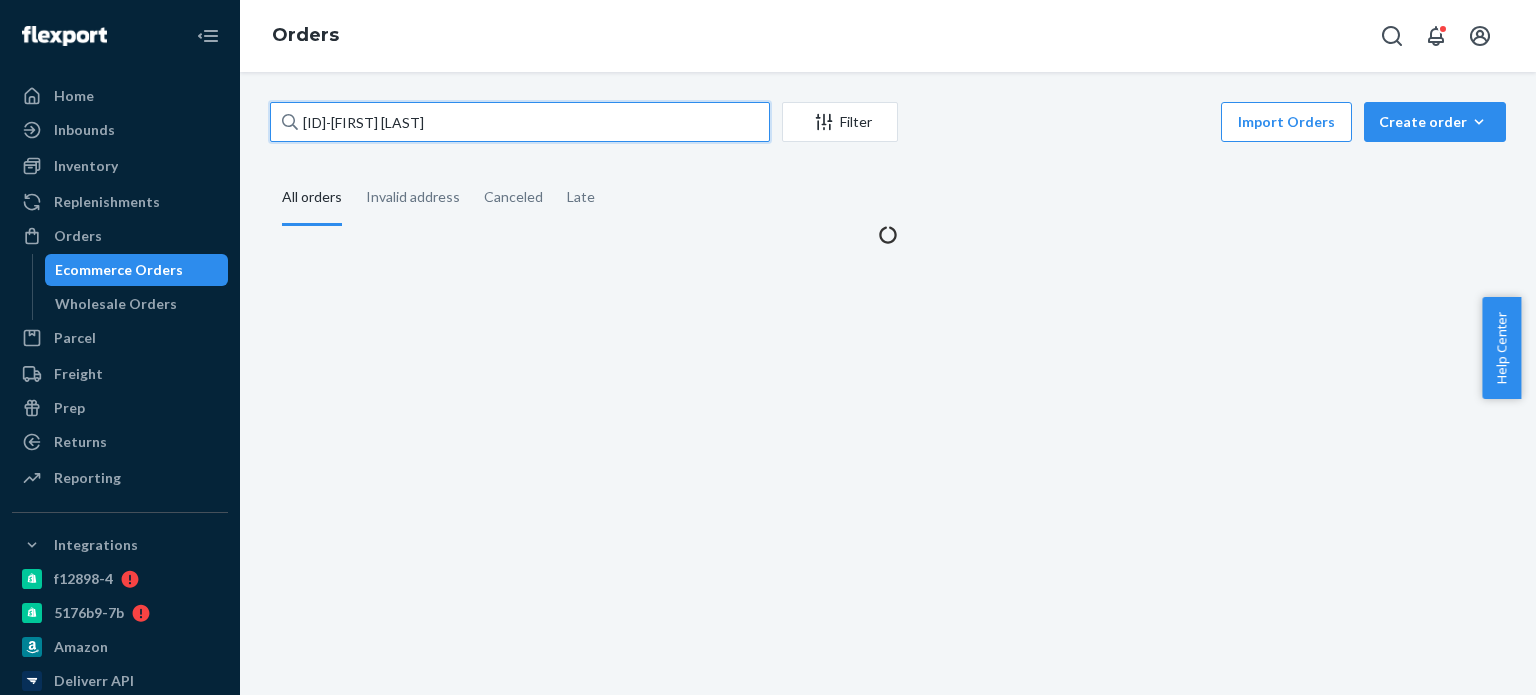 click on "hbi-Sally Jacobson" at bounding box center [520, 122] 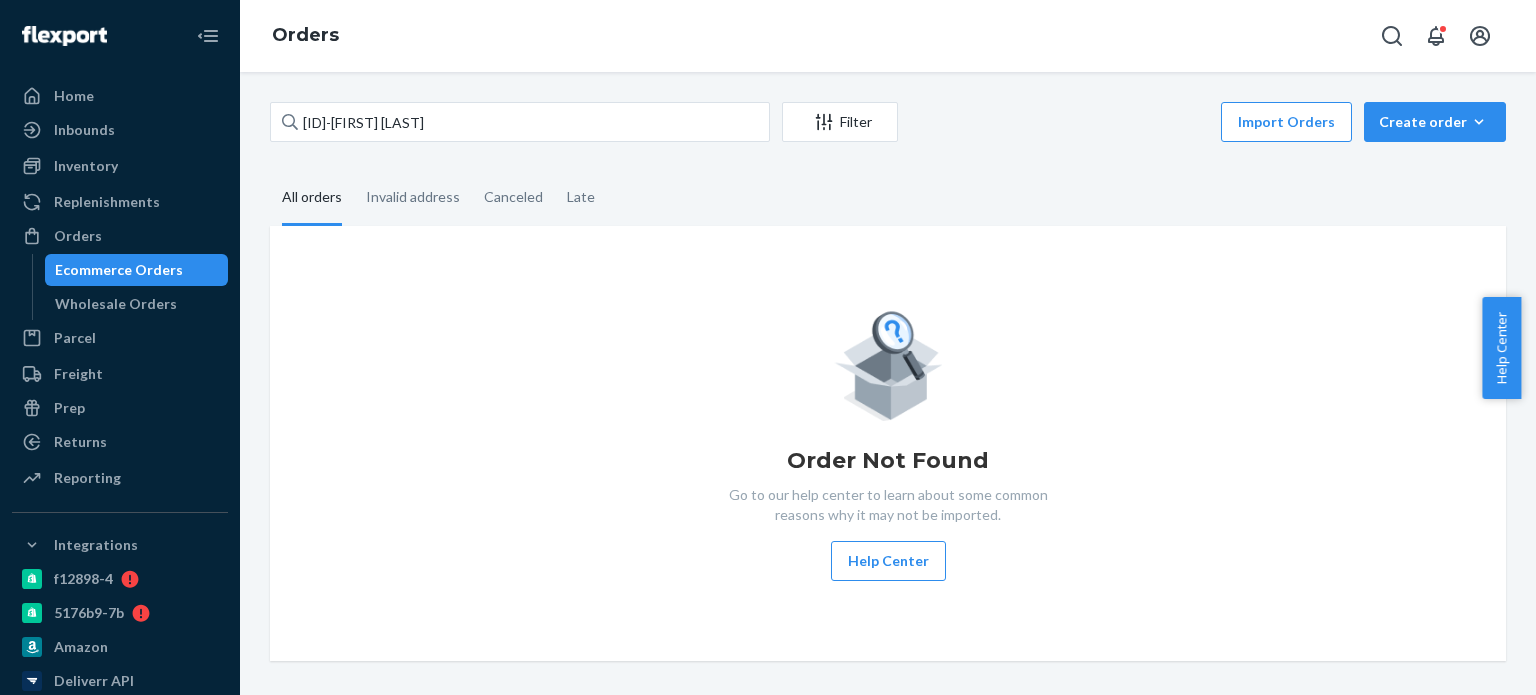 drag, startPoint x: 367, startPoint y: 85, endPoint x: 404, endPoint y: 127, distance: 55.97321 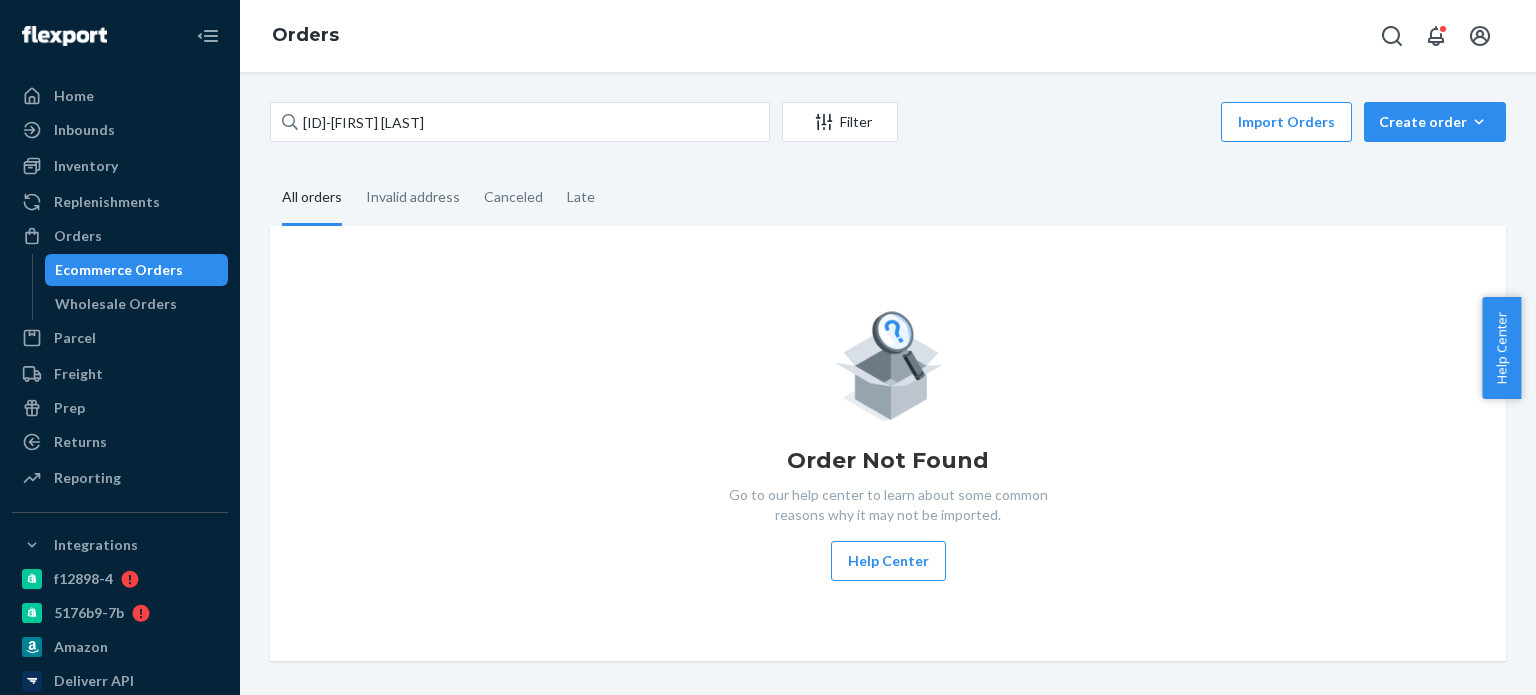 click on "hbi-Sally Jacobson Filter Import Orders Create order Ecommerce order Removal order All orders Invalid address Canceled Late Order Not Found Go to our help center to learn about some common reasons why it may not be imported. Help Center" at bounding box center [888, 383] 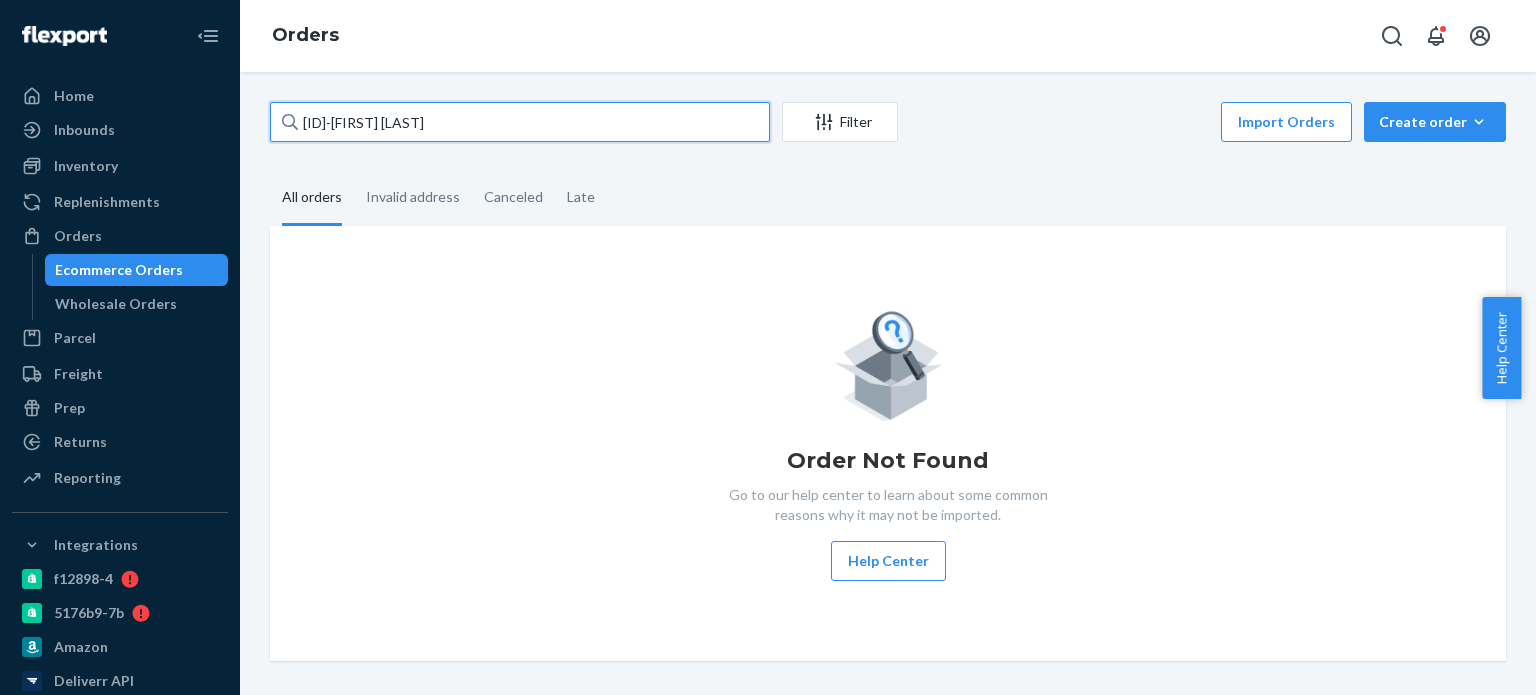 click on "hbi-Sally Jacobson" at bounding box center [520, 122] 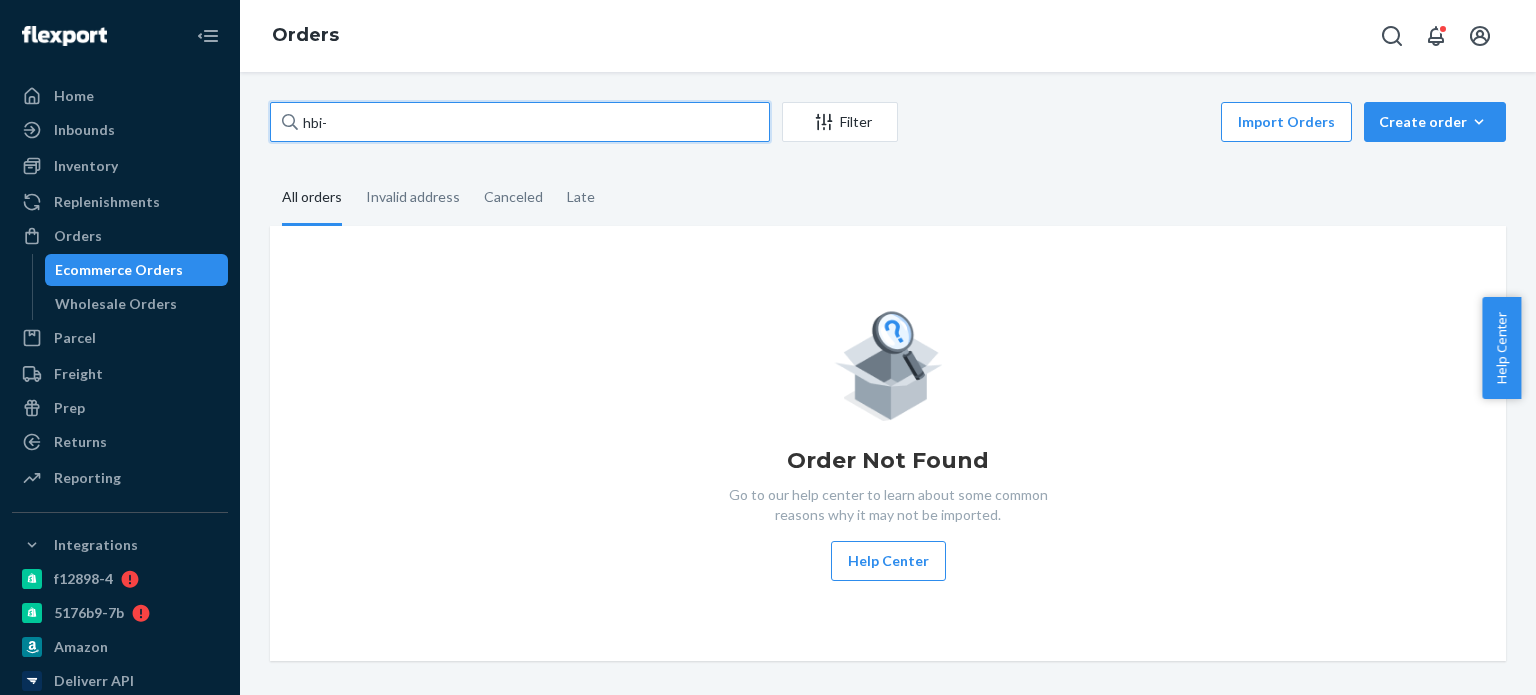 paste on "233176" 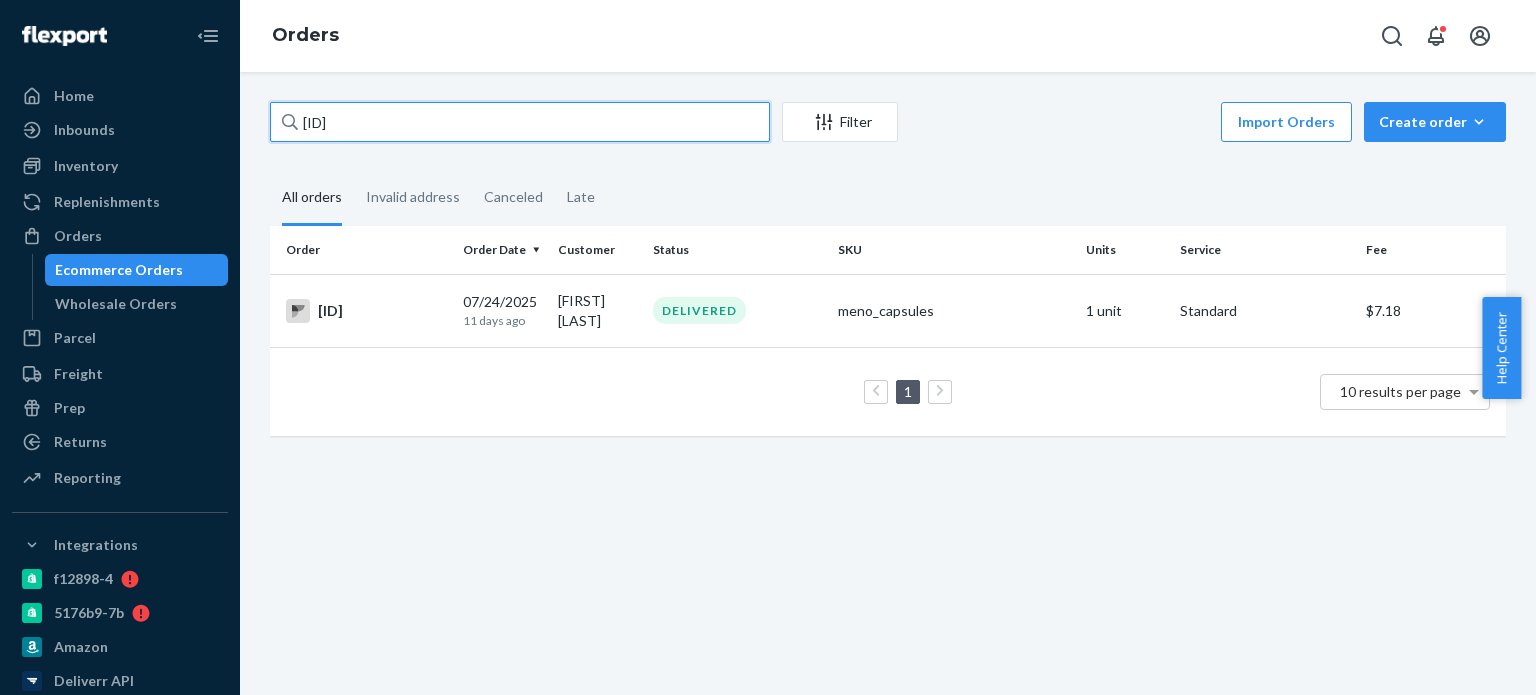 click on "hbi-233176" at bounding box center (520, 122) 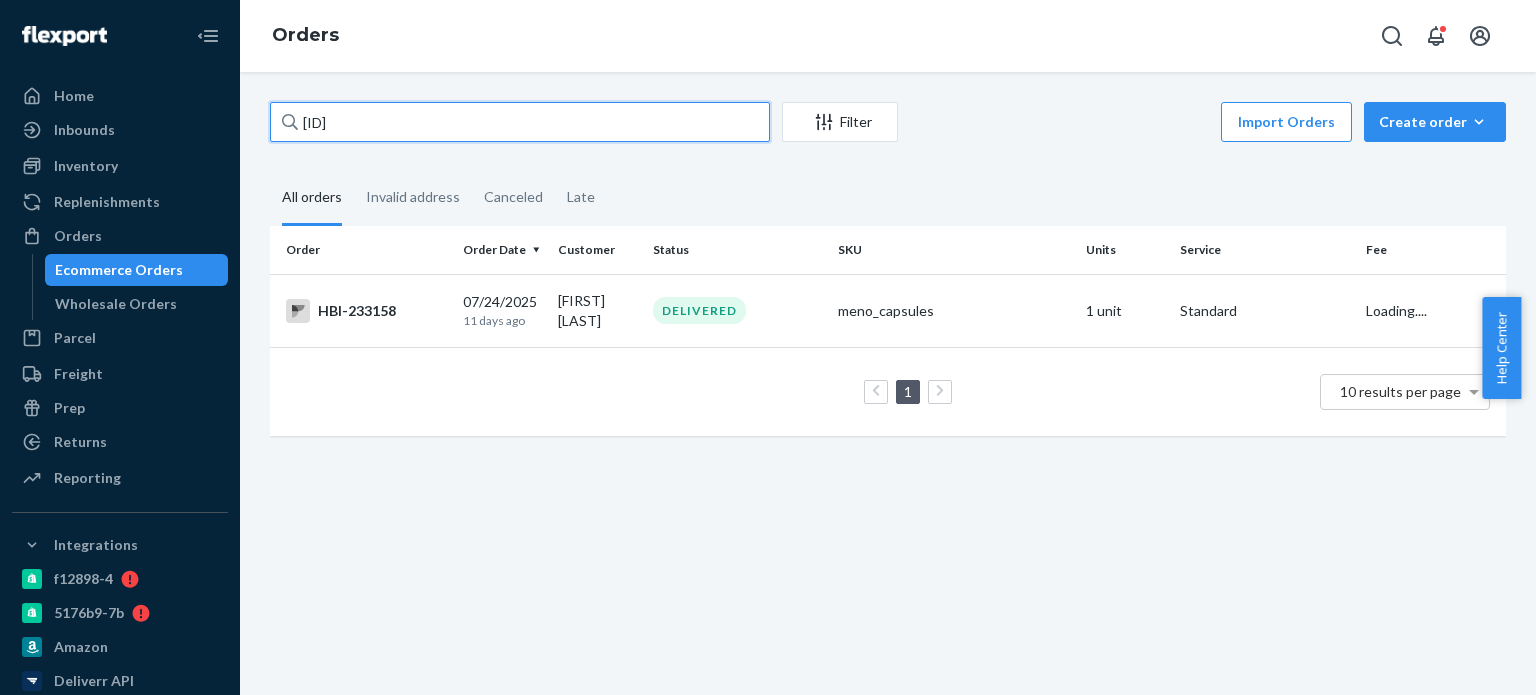 type on "hbi-233158" 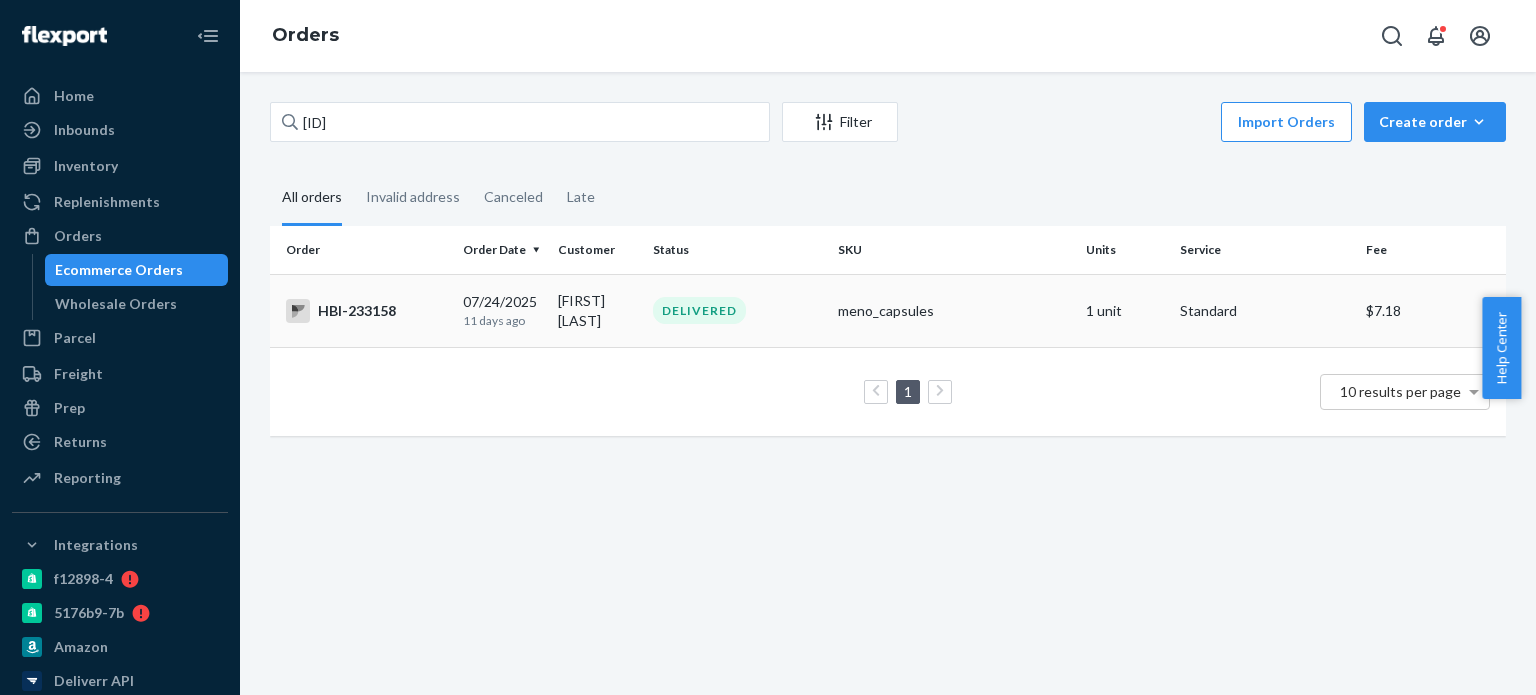 click on "HBI-233158" at bounding box center [366, 311] 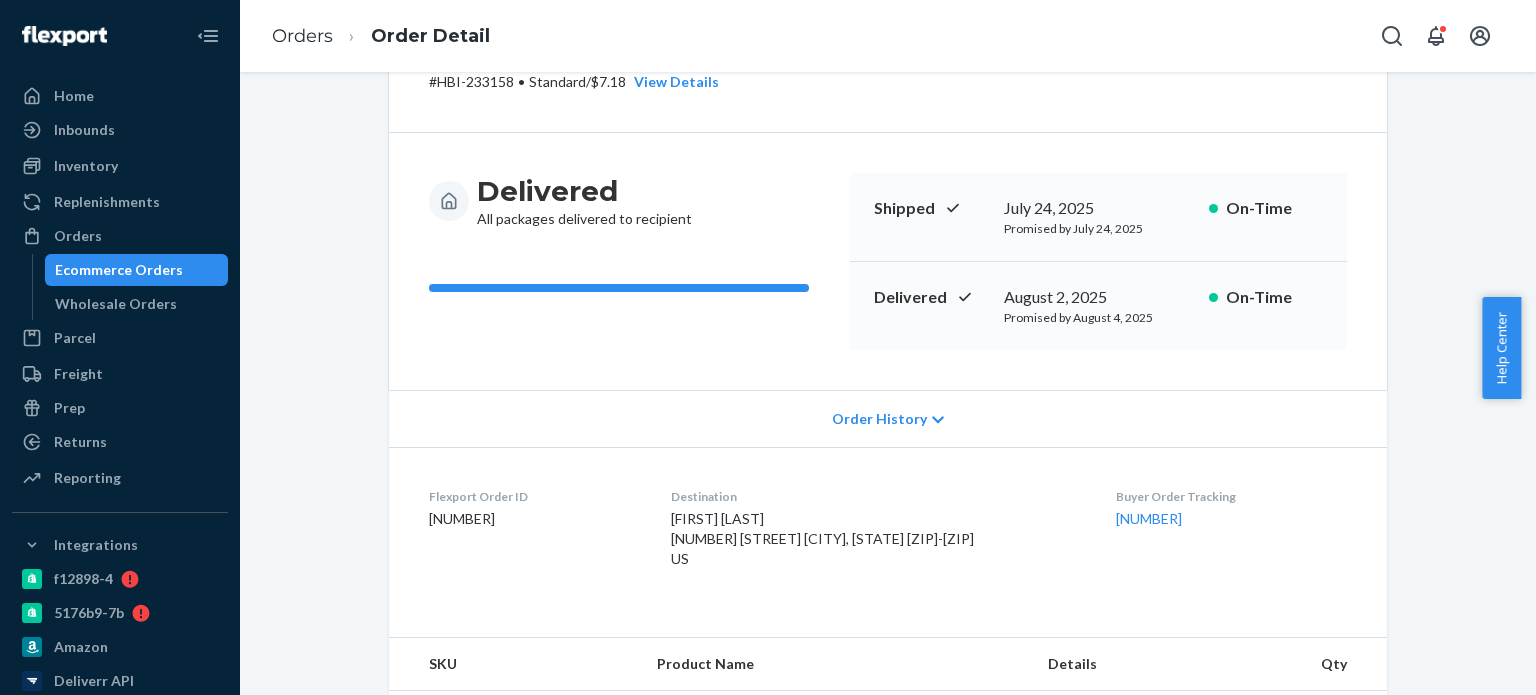 scroll, scrollTop: 0, scrollLeft: 0, axis: both 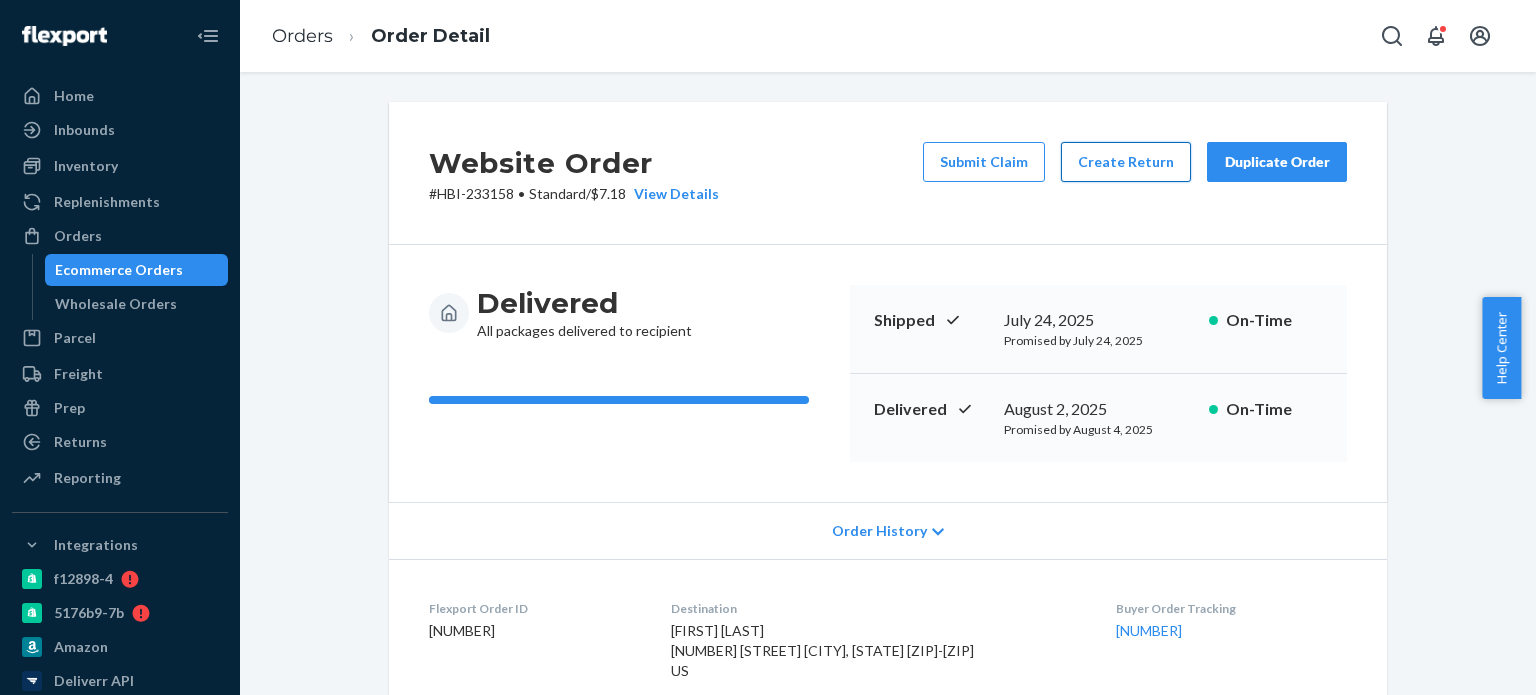 click on "Create Return" at bounding box center (1126, 162) 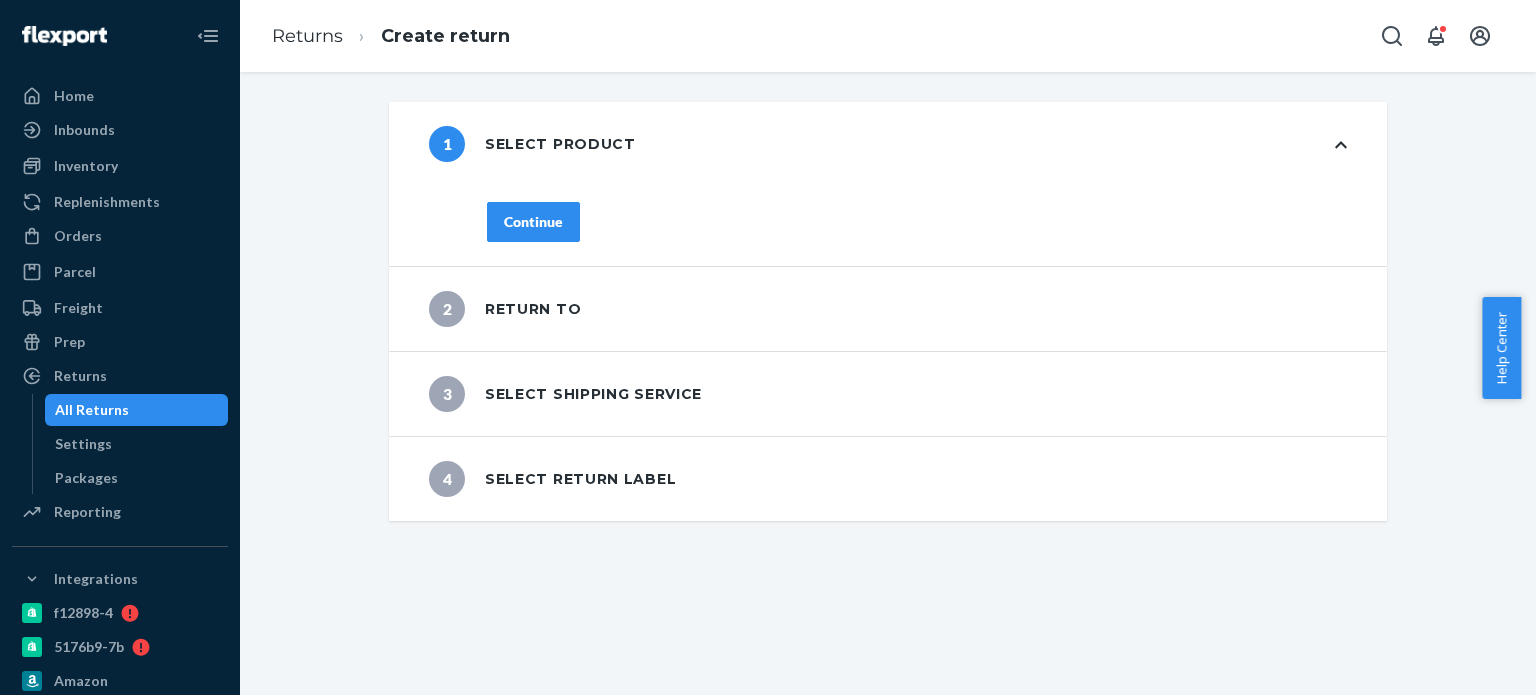 click on "Continue" at bounding box center [533, 222] 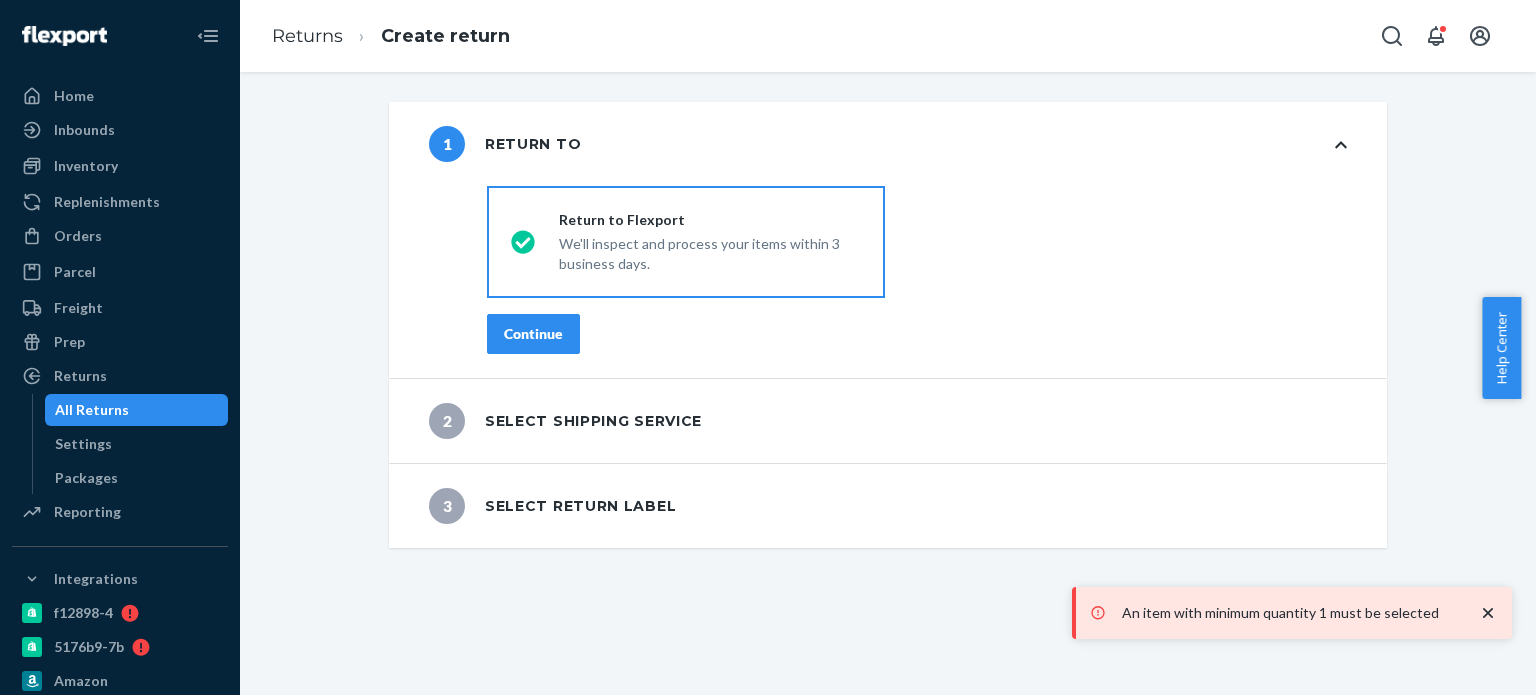 click on "Continue" at bounding box center (533, 334) 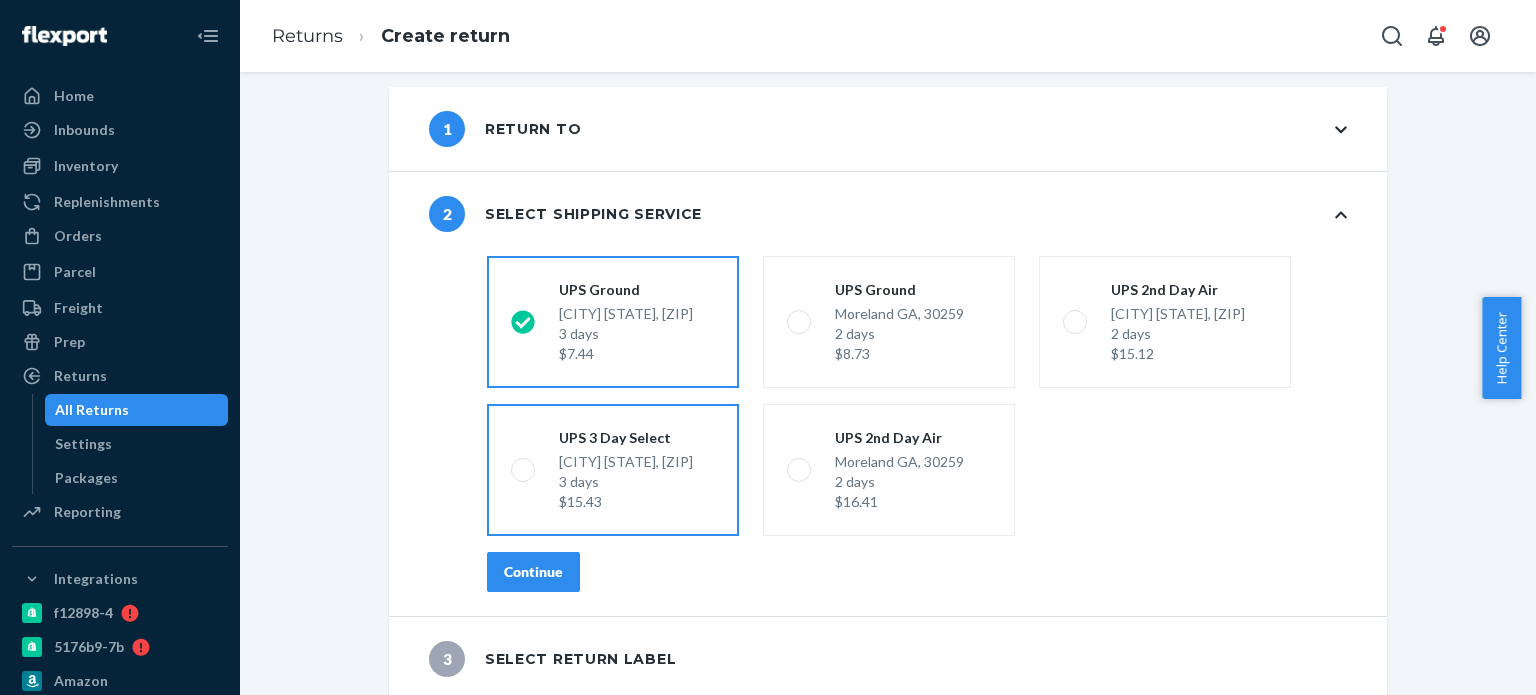 scroll, scrollTop: 20, scrollLeft: 0, axis: vertical 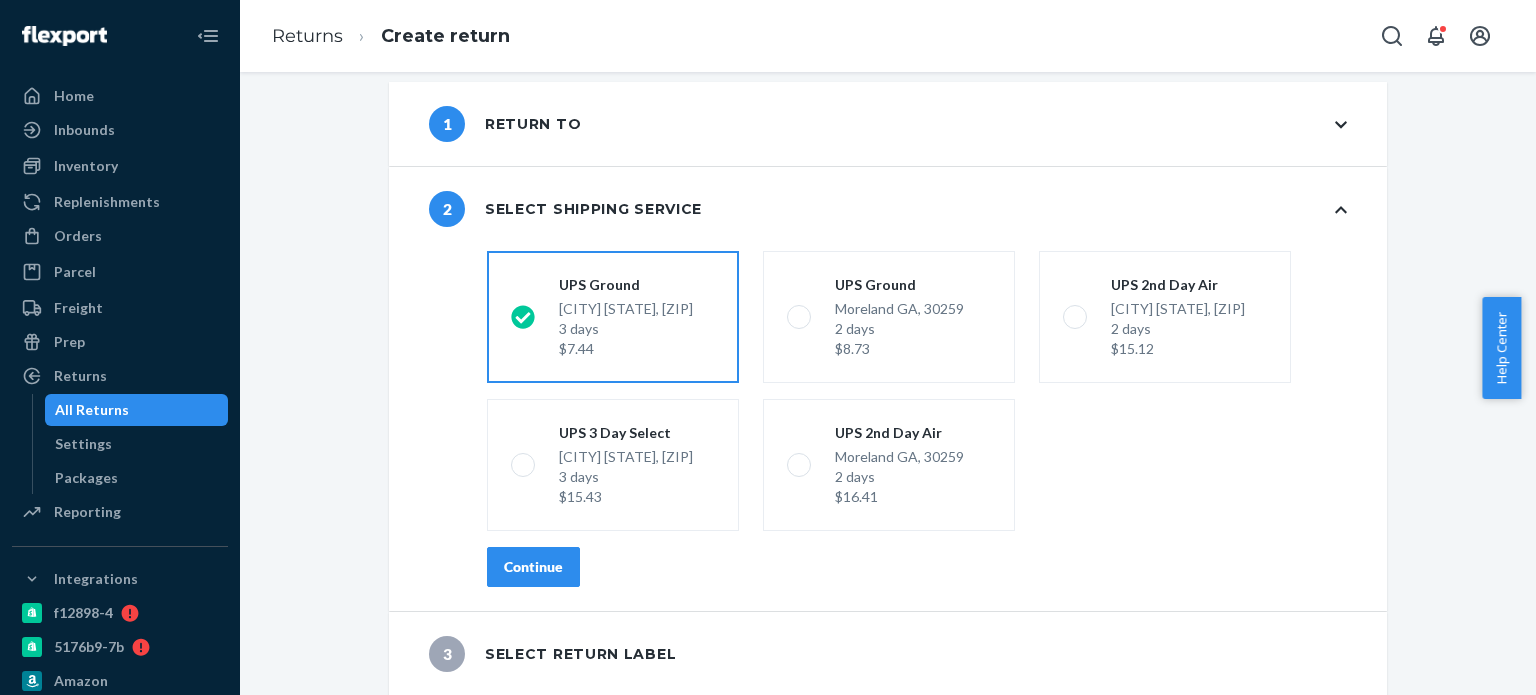 click on "Continue" at bounding box center (533, 567) 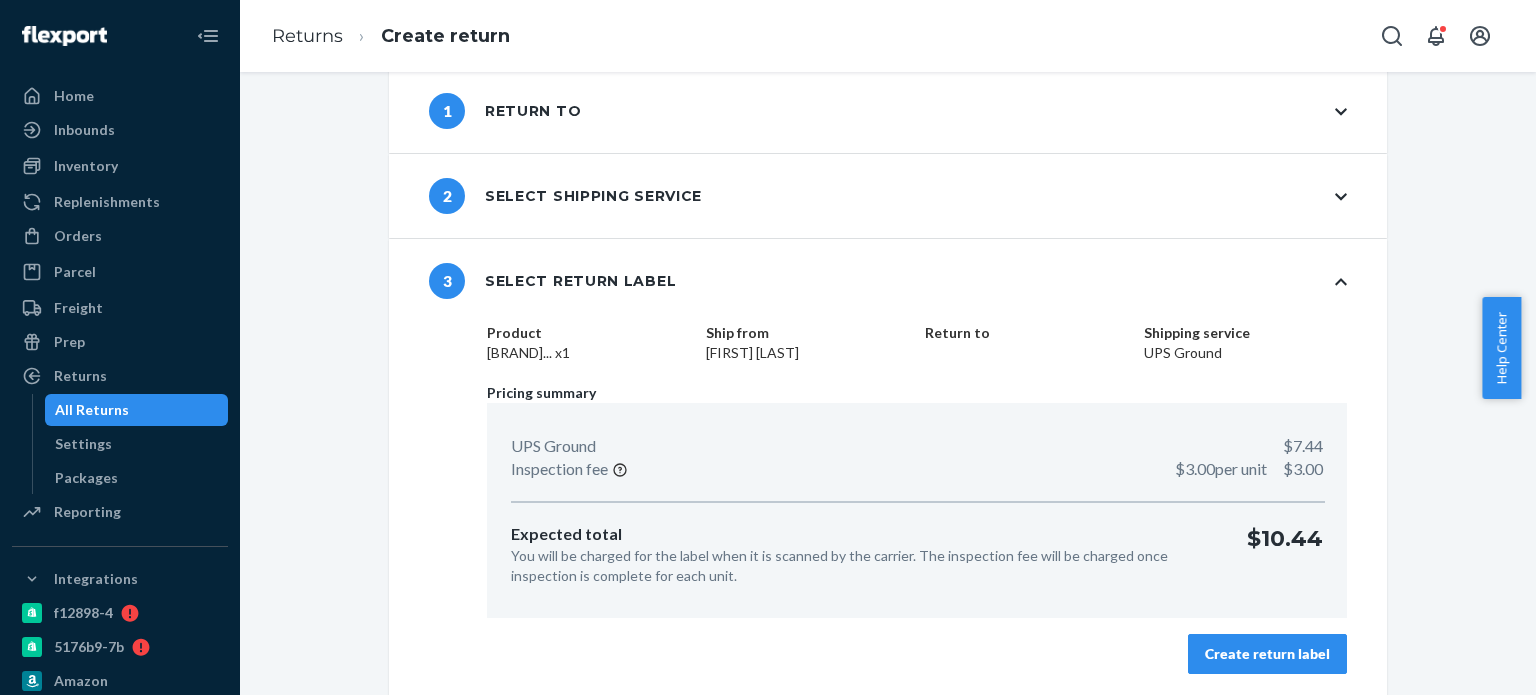 scroll, scrollTop: 35, scrollLeft: 0, axis: vertical 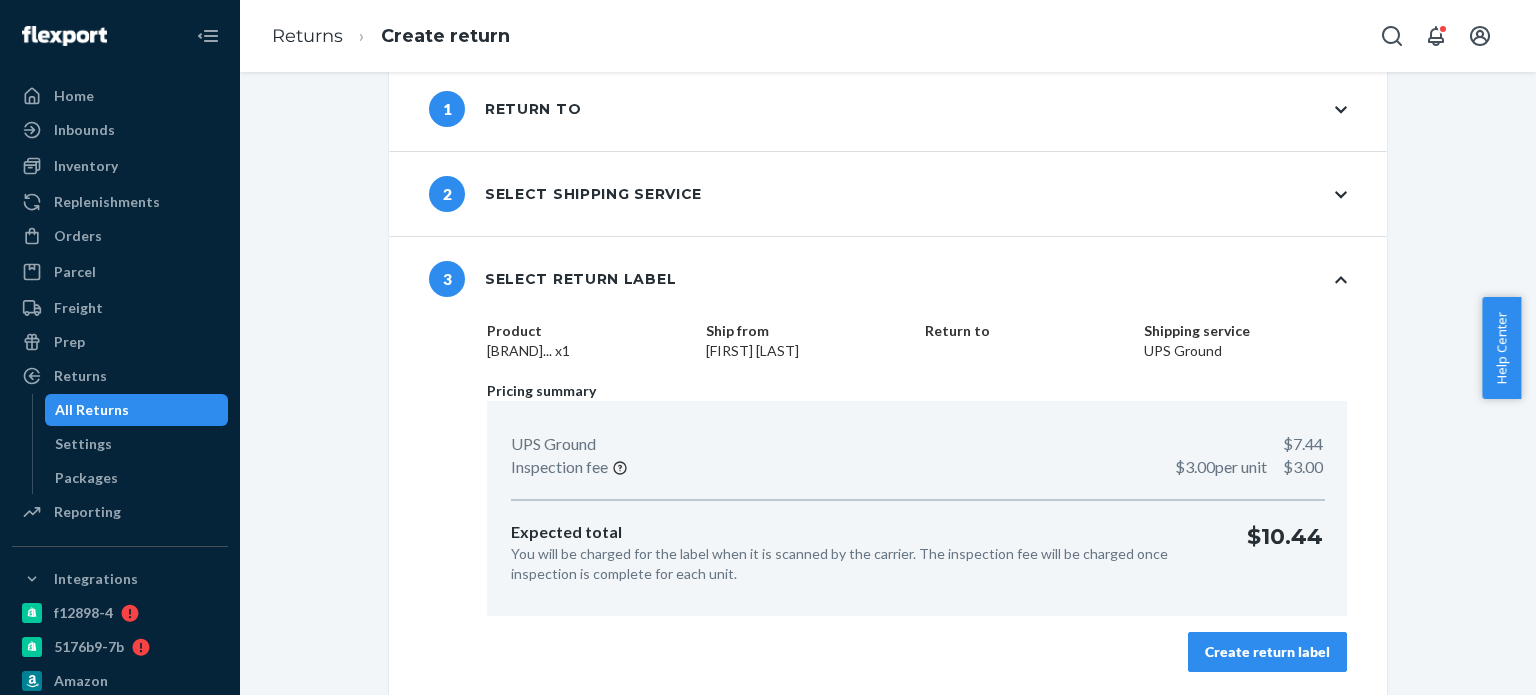 click on "Create return label" at bounding box center [1267, 652] 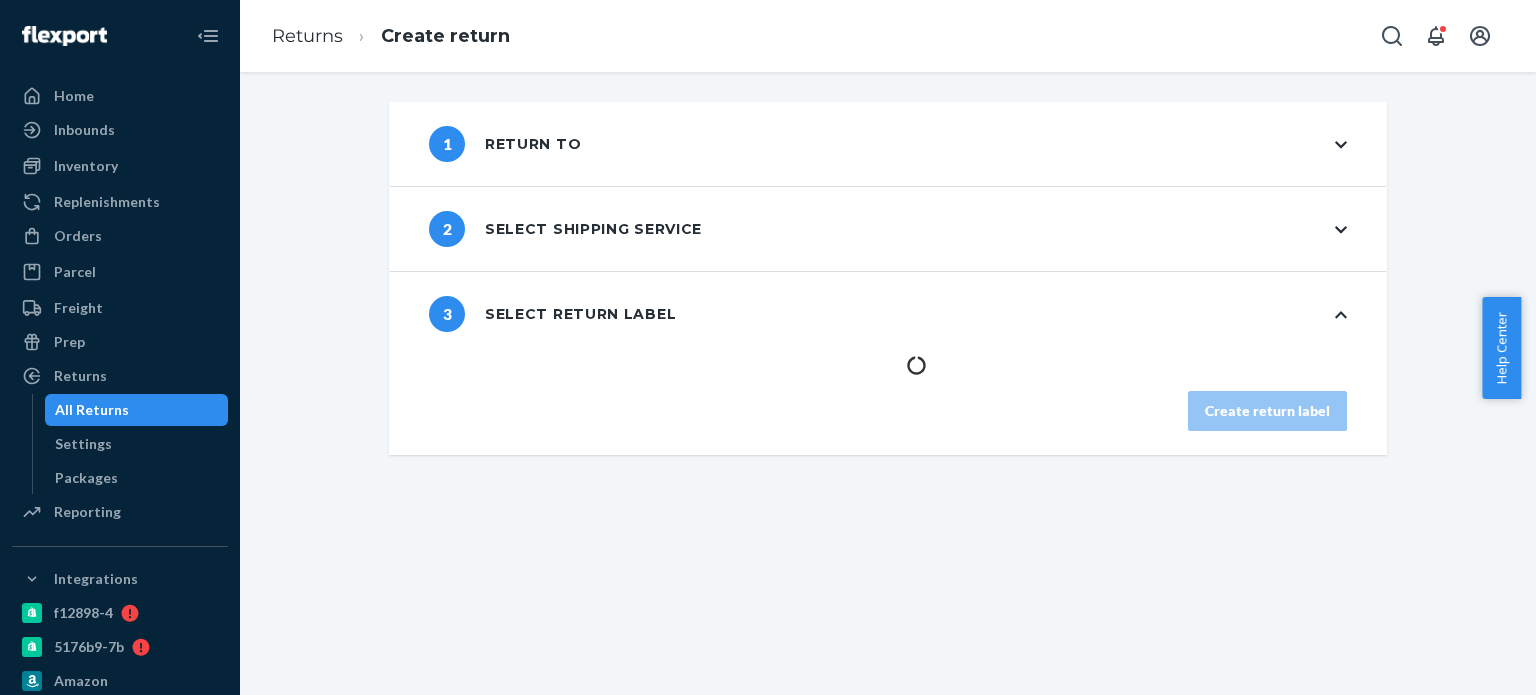 scroll, scrollTop: 0, scrollLeft: 0, axis: both 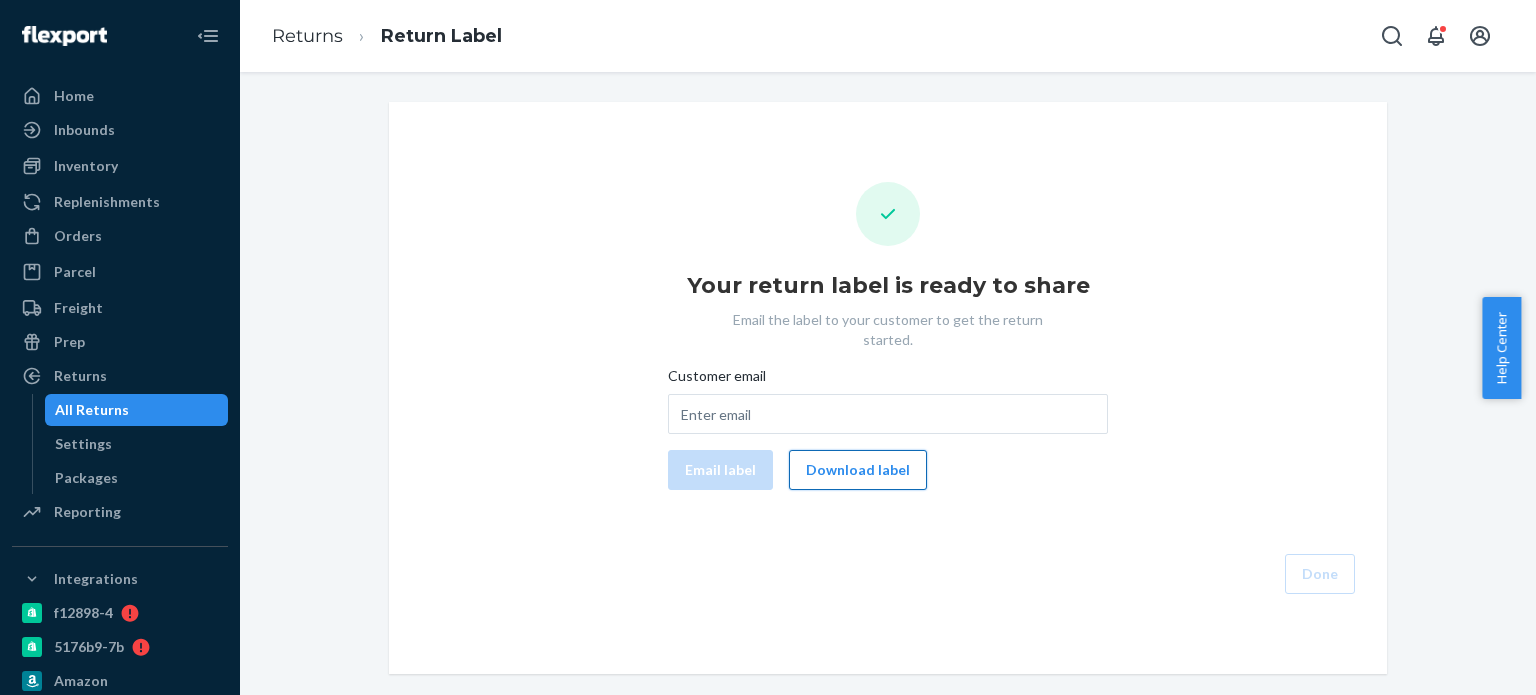 click on "Download label" at bounding box center (858, 470) 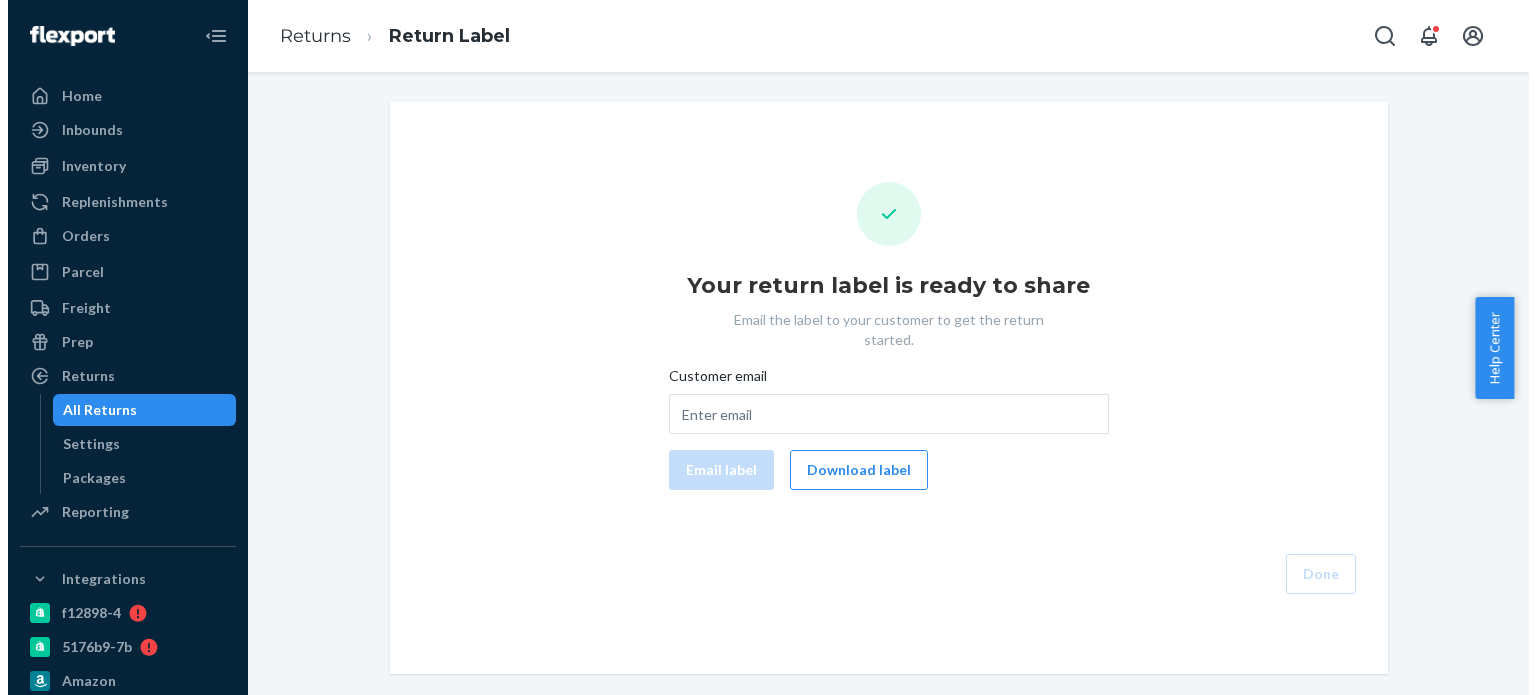 scroll, scrollTop: 0, scrollLeft: 0, axis: both 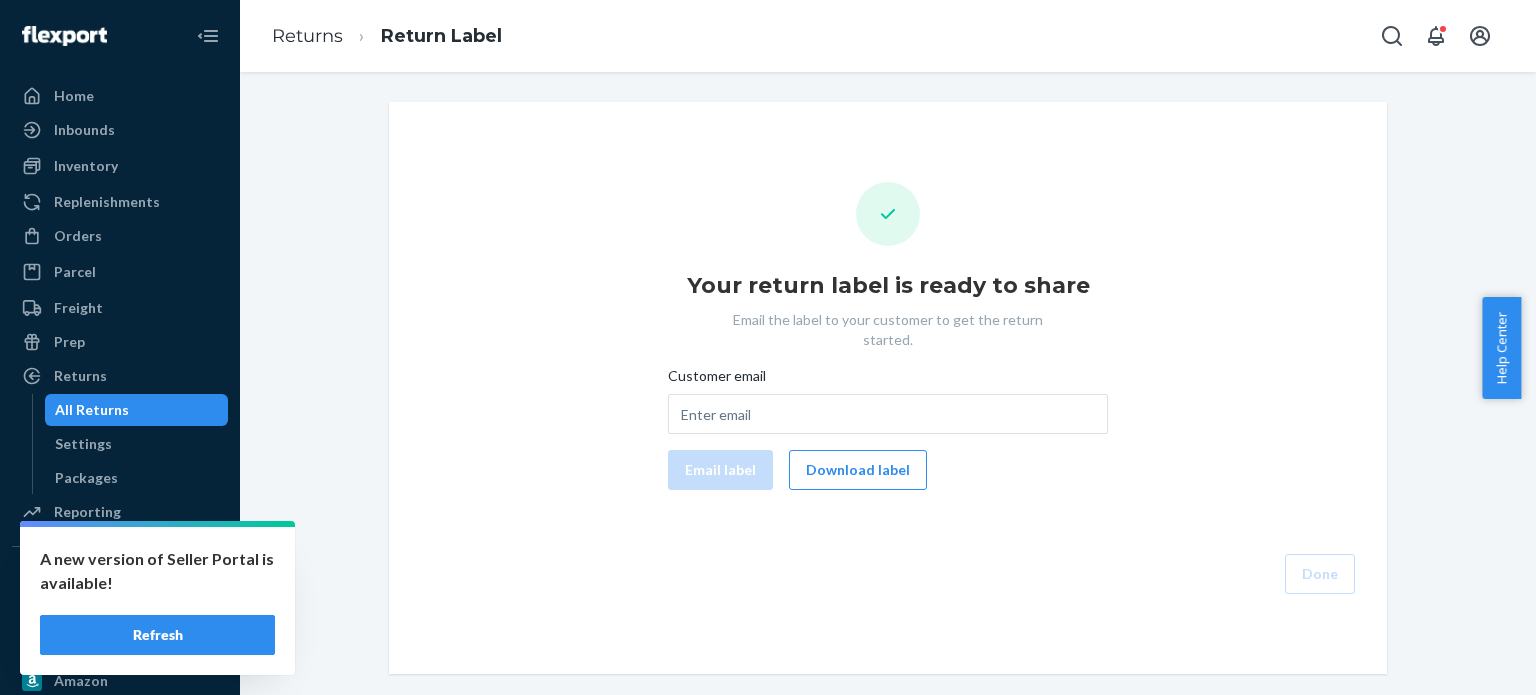 click on "Refresh" at bounding box center [157, 635] 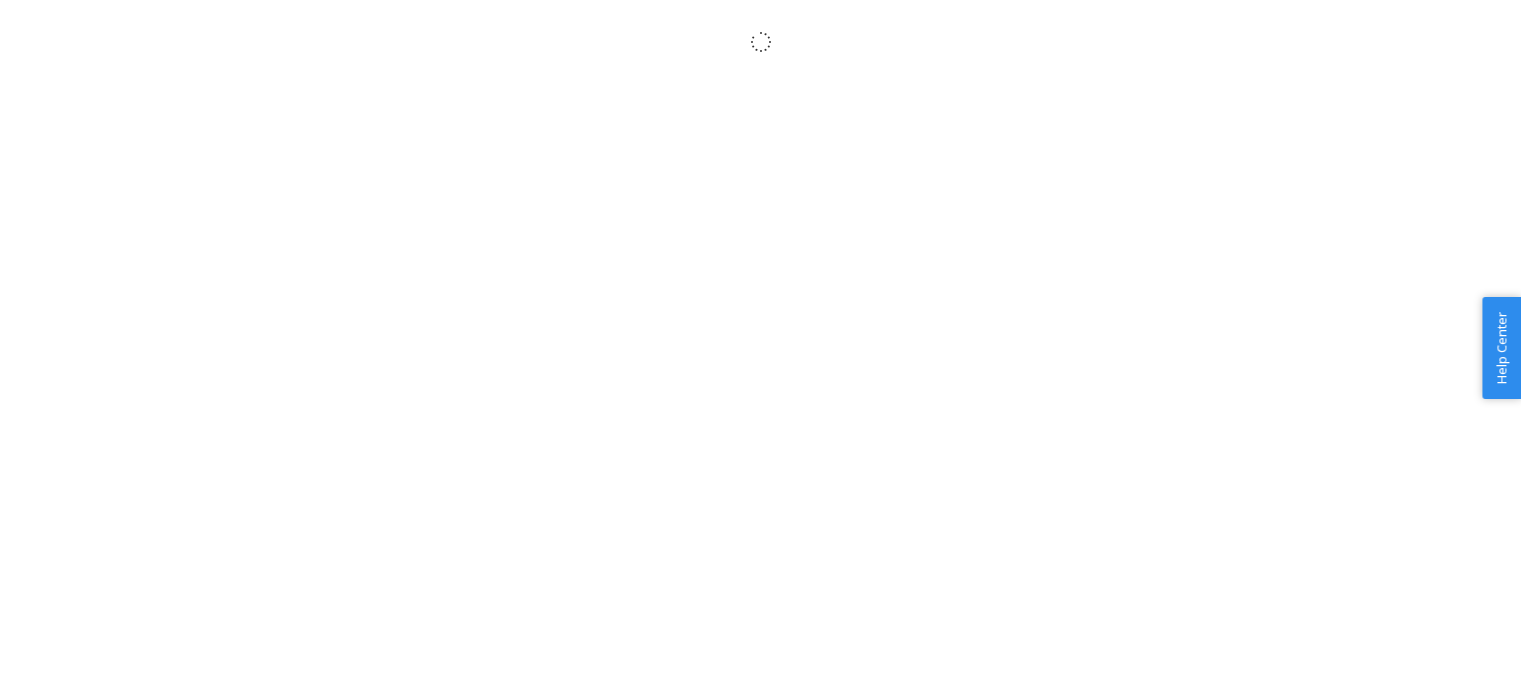 scroll, scrollTop: 0, scrollLeft: 0, axis: both 